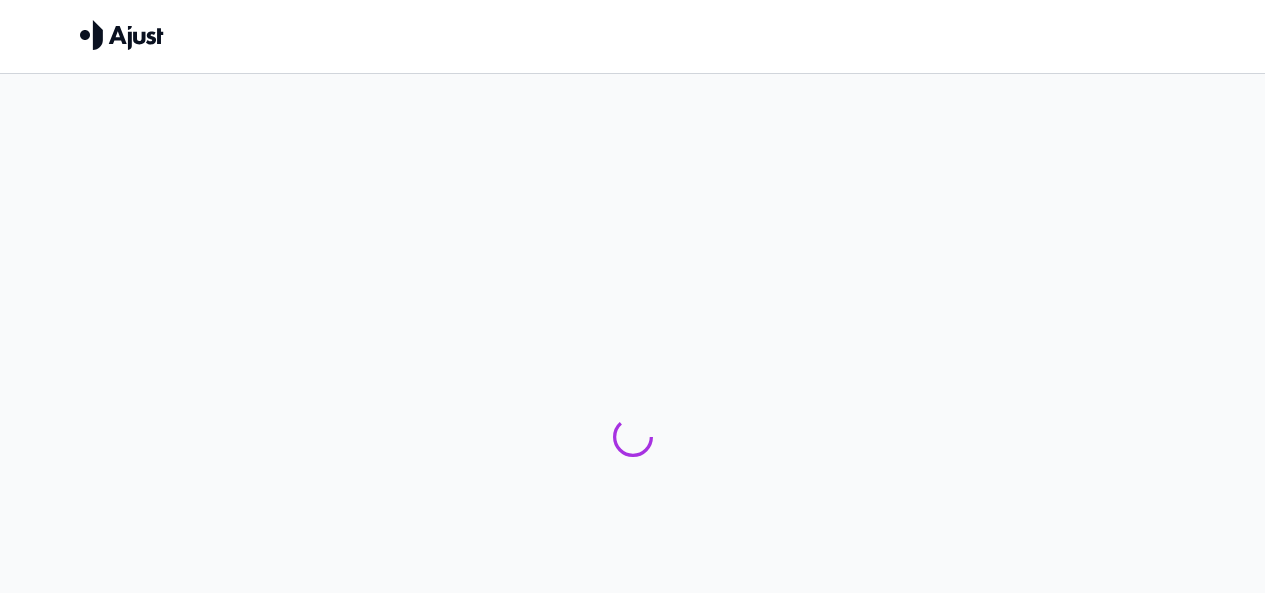 scroll, scrollTop: 0, scrollLeft: 0, axis: both 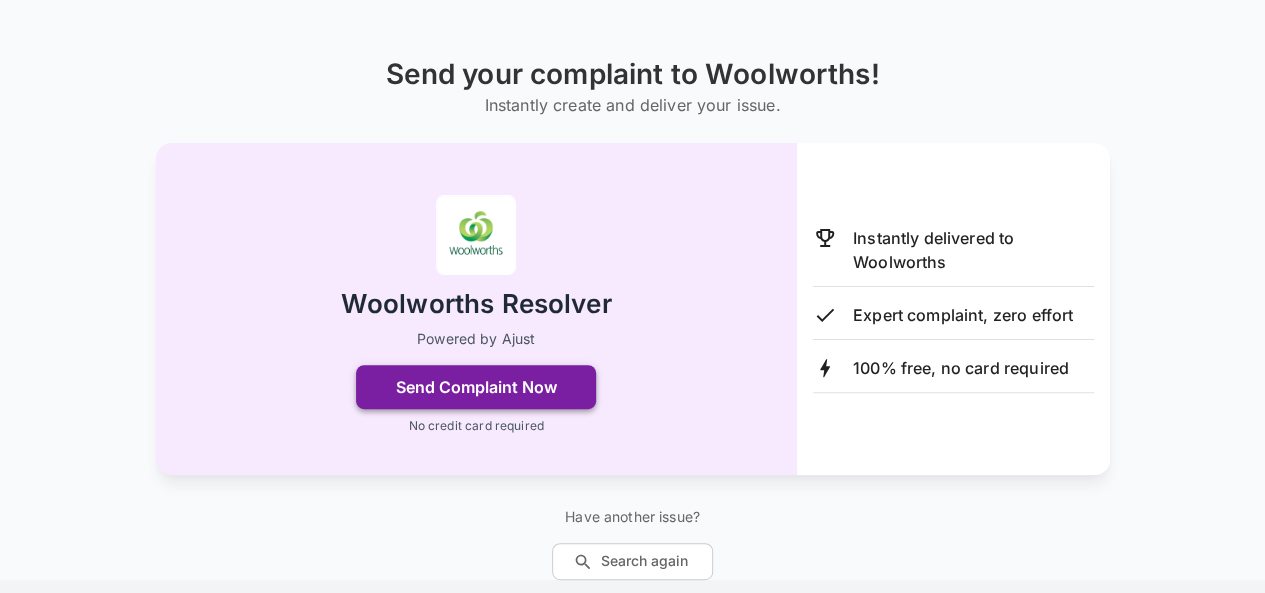 click on "Send Complaint Now" at bounding box center (476, 387) 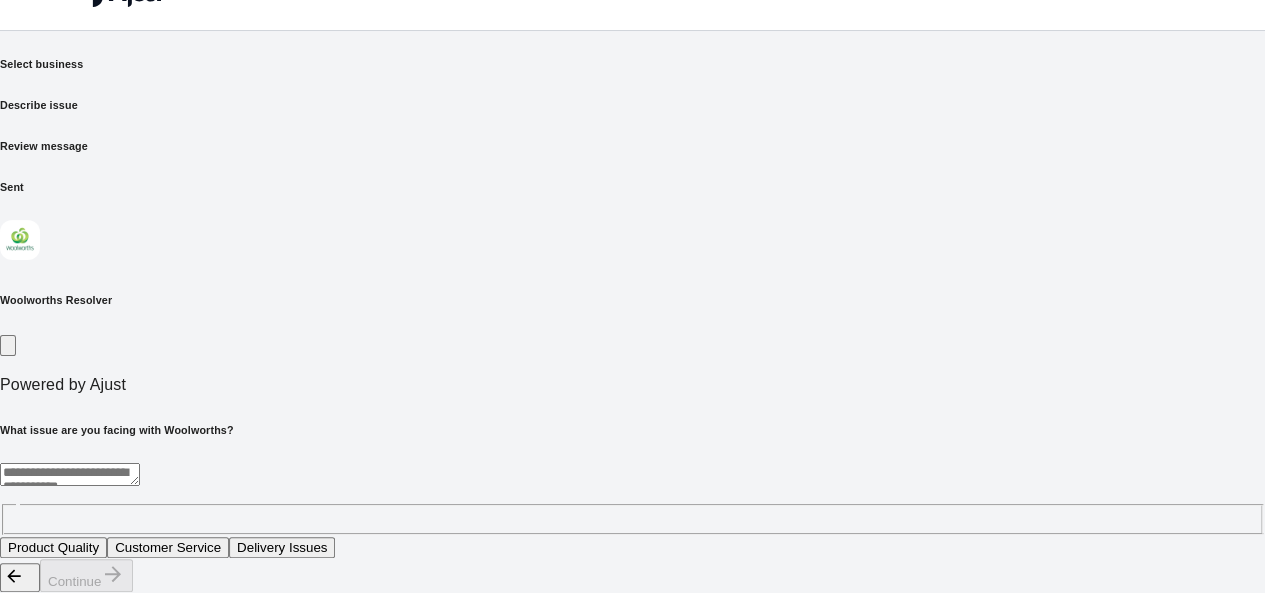 scroll, scrollTop: 0, scrollLeft: 0, axis: both 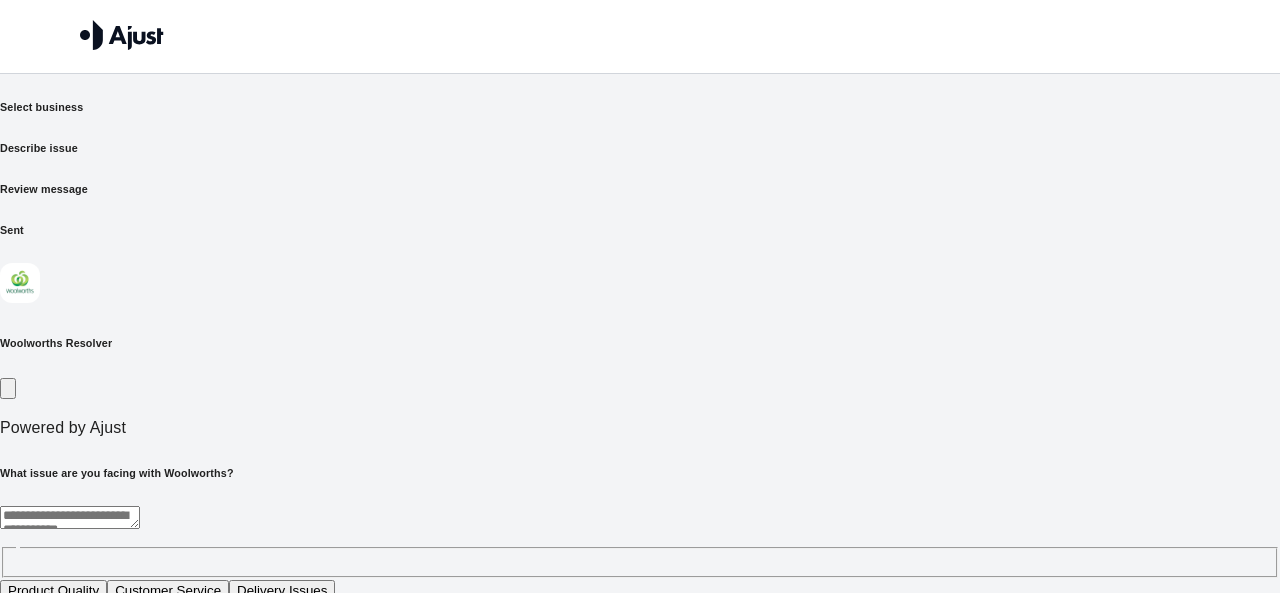 click on "* ​" at bounding box center [640, 542] 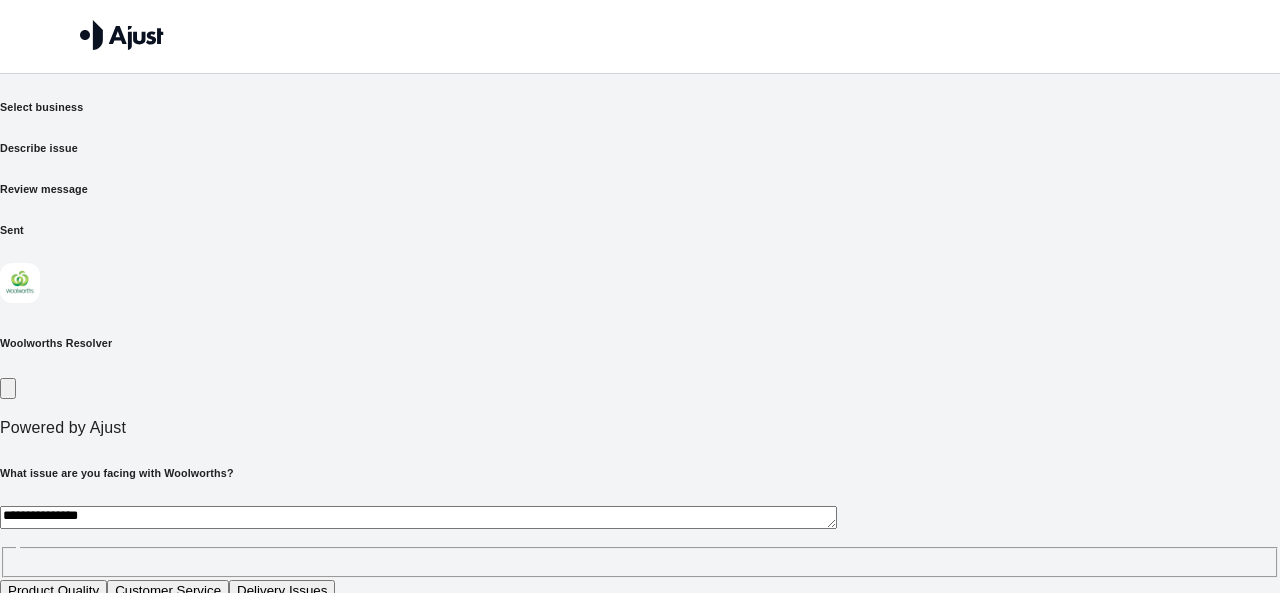 click 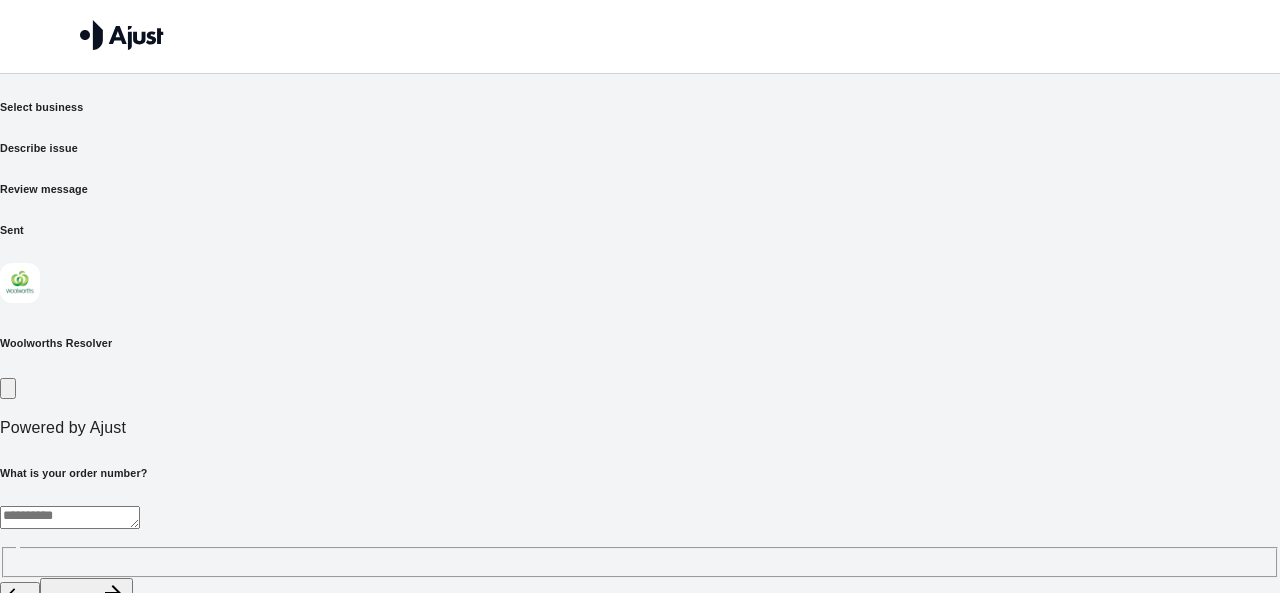 click at bounding box center (70, 517) 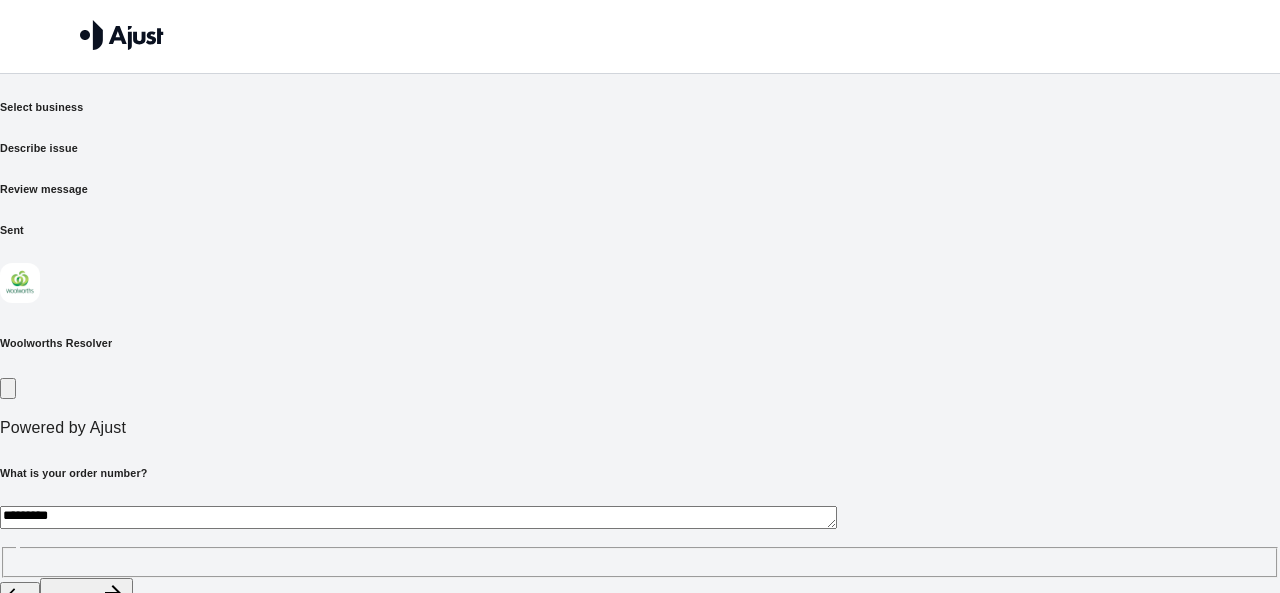 type on "*********" 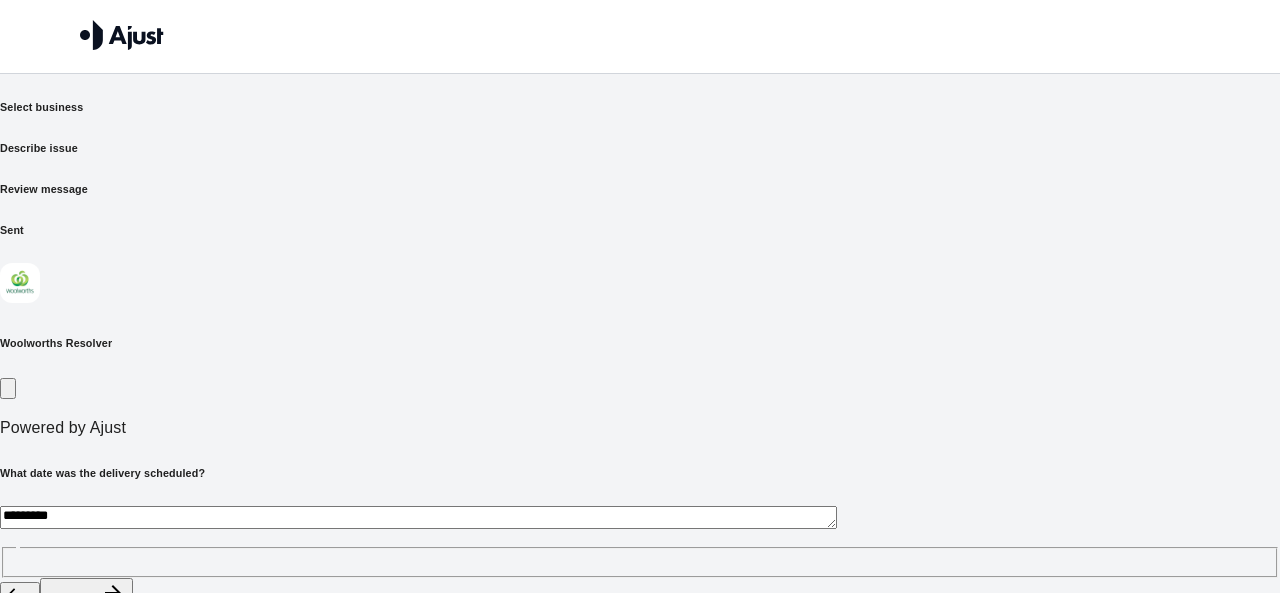 click on "*********" at bounding box center [418, 517] 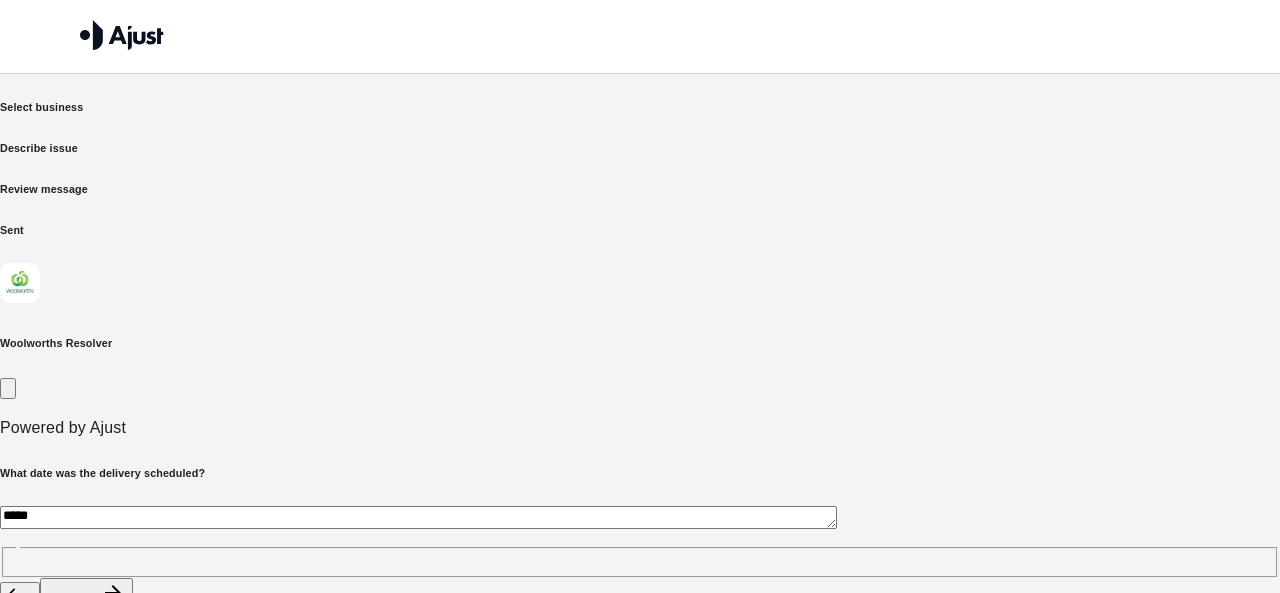 type on "*****" 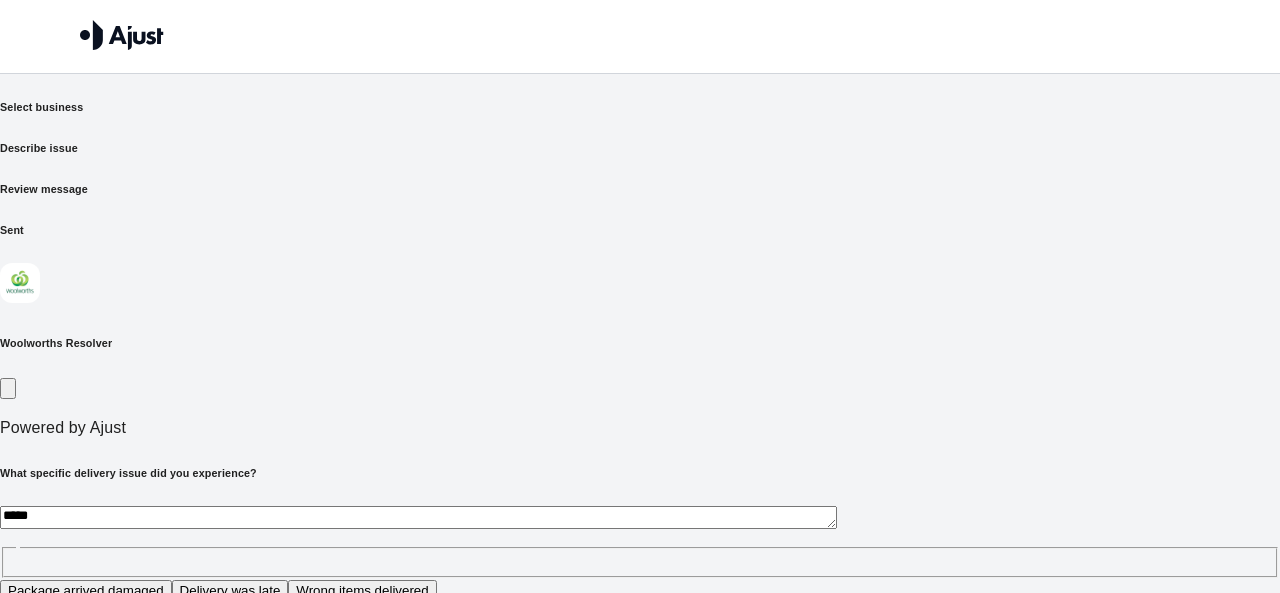 click on "Delivery was late" at bounding box center [230, 590] 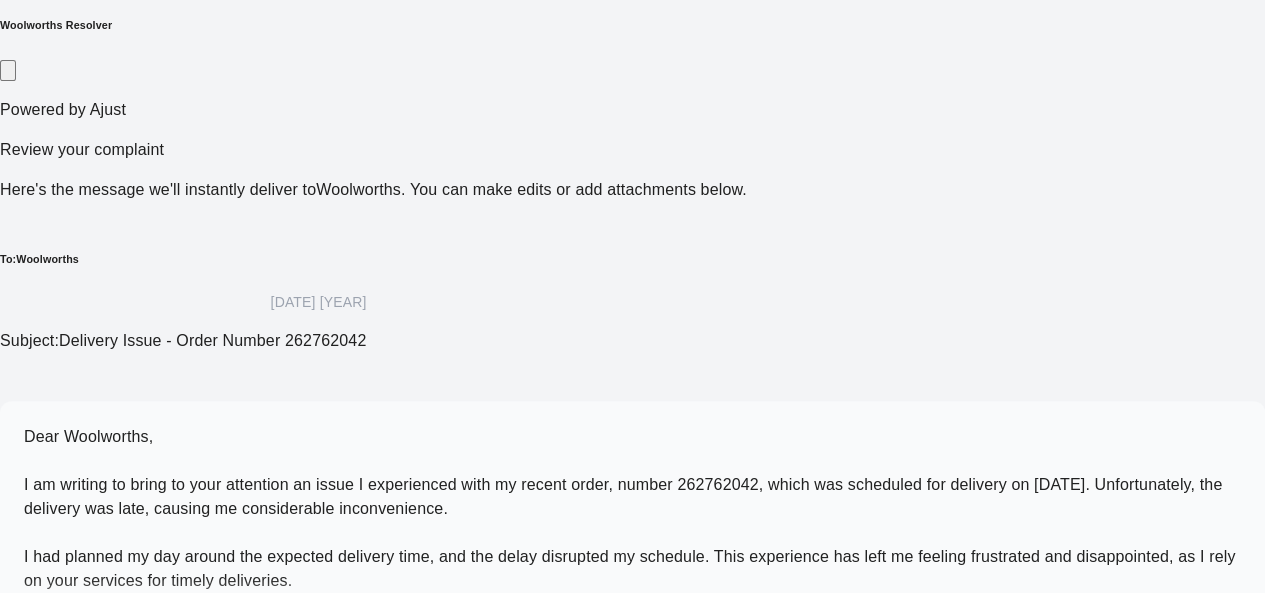 scroll, scrollTop: 320, scrollLeft: 0, axis: vertical 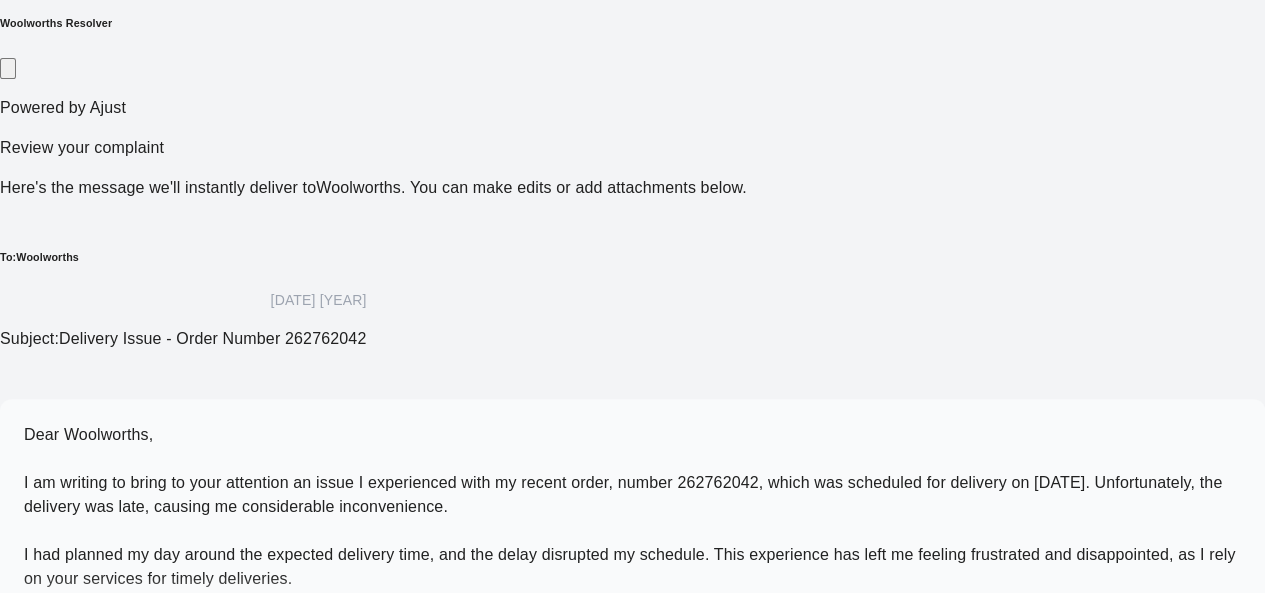 click 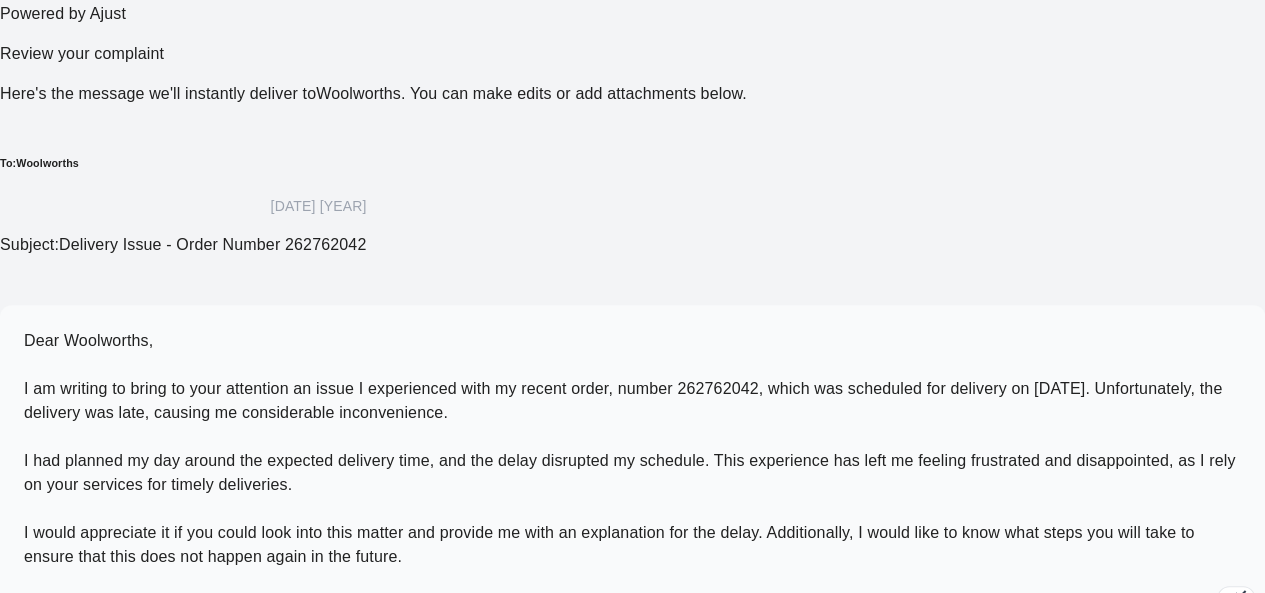 scroll, scrollTop: 416, scrollLeft: 0, axis: vertical 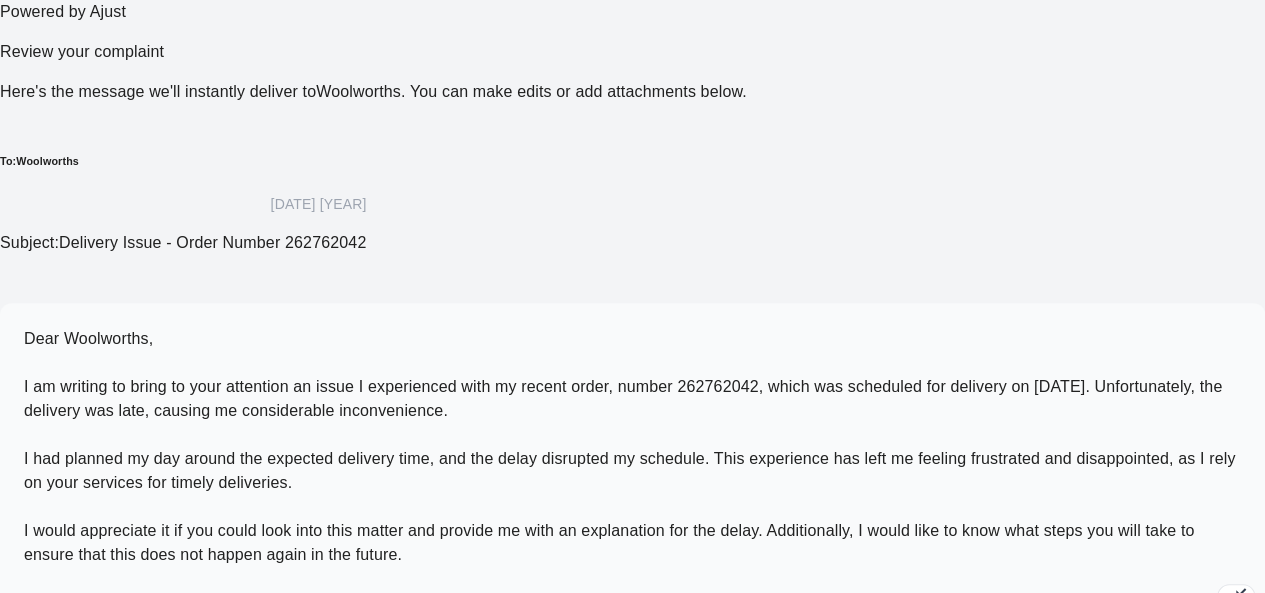 click on "Send Complaint Now" at bounding box center (82, 729) 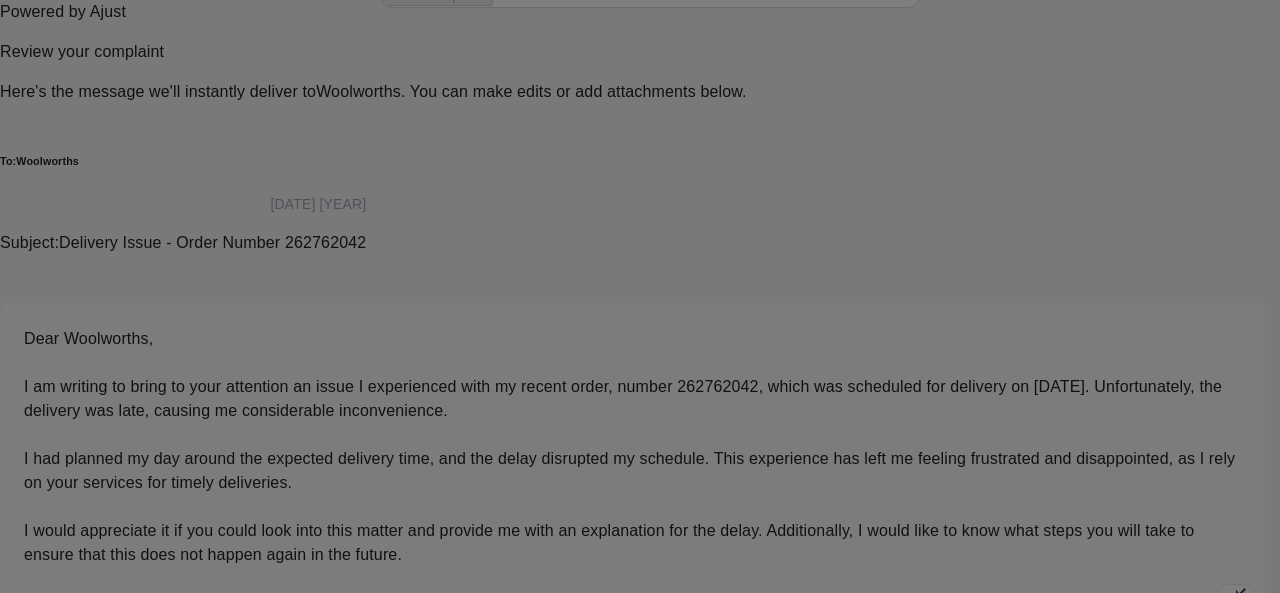 click at bounding box center (632, 747) 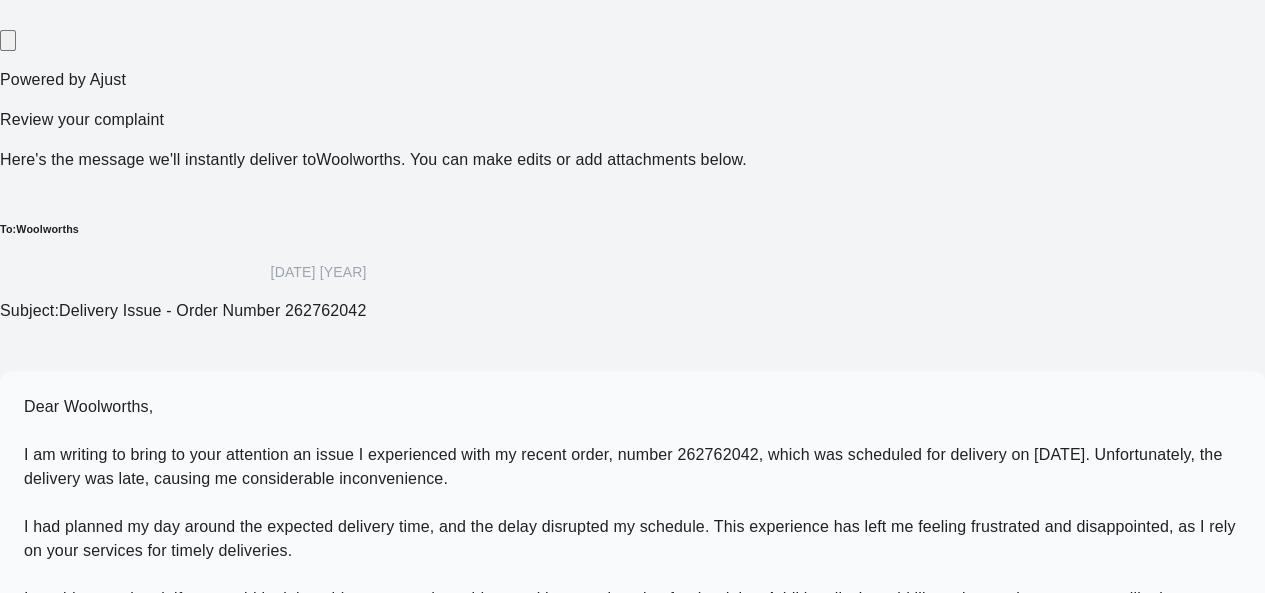 scroll, scrollTop: 347, scrollLeft: 0, axis: vertical 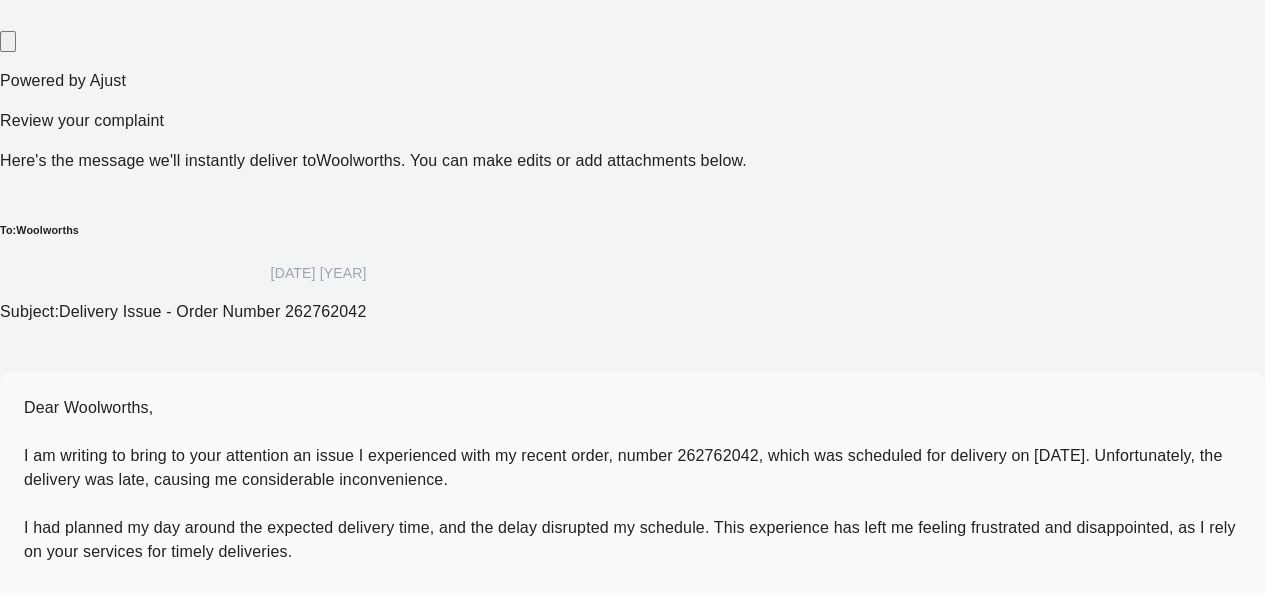 click on "Dear Woolworths,
I am writing to bring to your attention an issue I experienced with my recent order, number 262762042, which was scheduled for delivery on [DATE]. Unfortunately, the delivery was late, causing me considerable inconvenience.
I had planned my day around the expected delivery time, and the delay disrupted my schedule. This experience has left me feeling frustrated and disappointed, as I rely on your services for timely deliveries.
I would appreciate it if you could look into this matter and provide me with an explanation for the delay. Additionally, I would like to know what steps you will take to ensure that this does not happen again in the future.
I look forward to your prompt response regarding this issue." at bounding box center [629, 539] 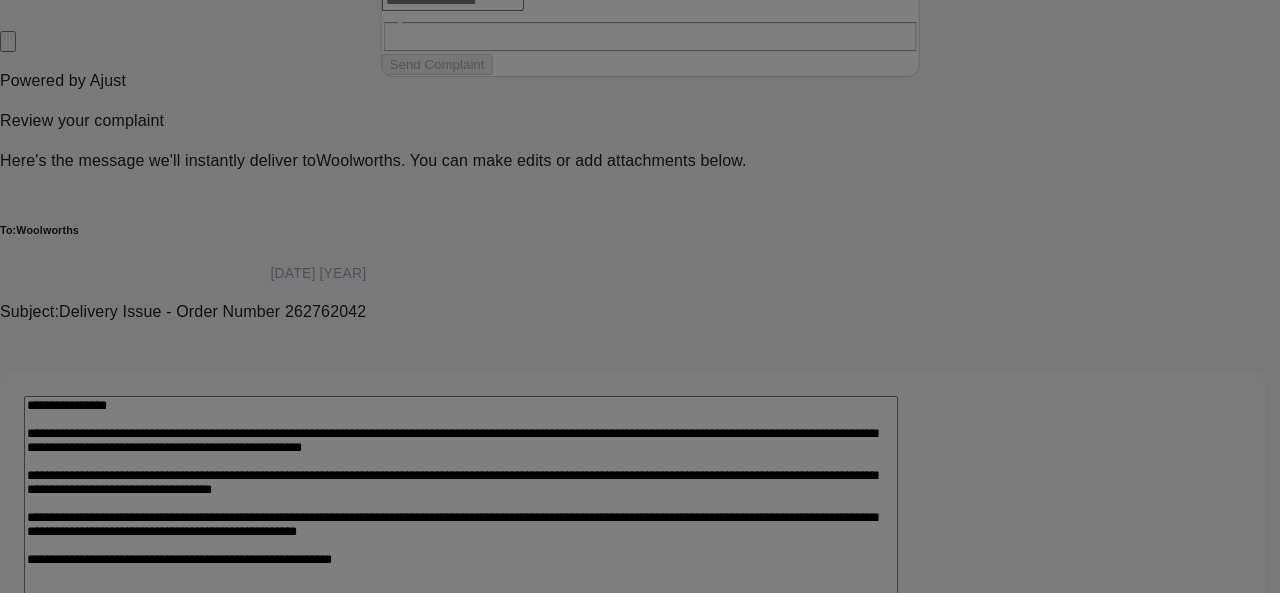 click at bounding box center [632, 857] 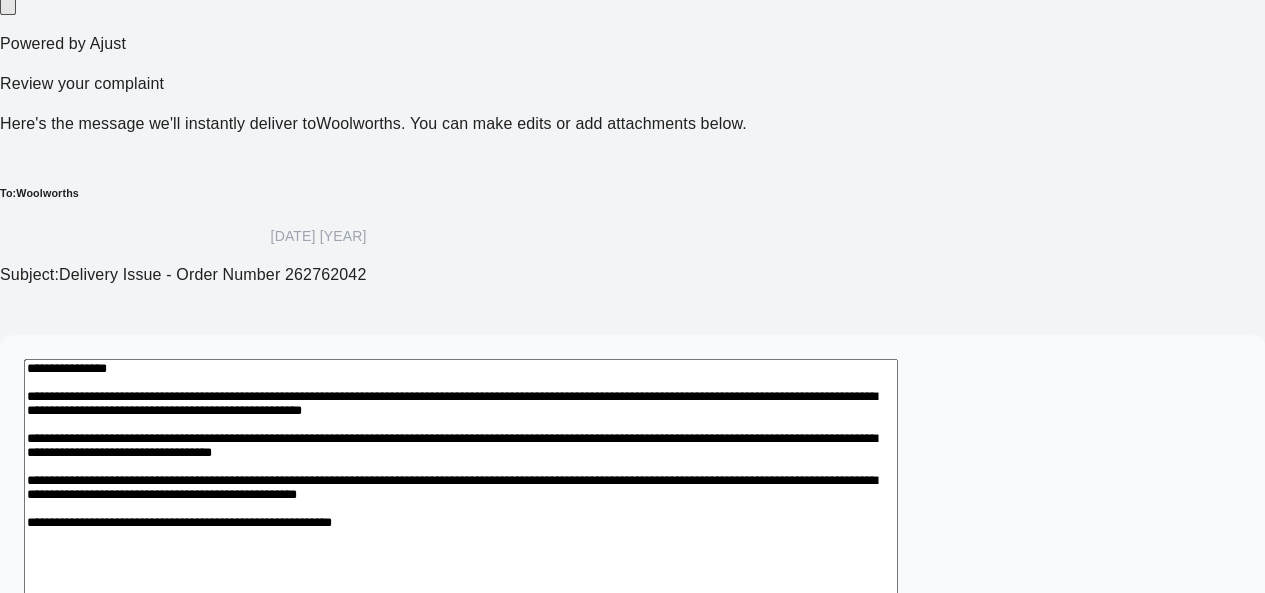 scroll, scrollTop: 387, scrollLeft: 0, axis: vertical 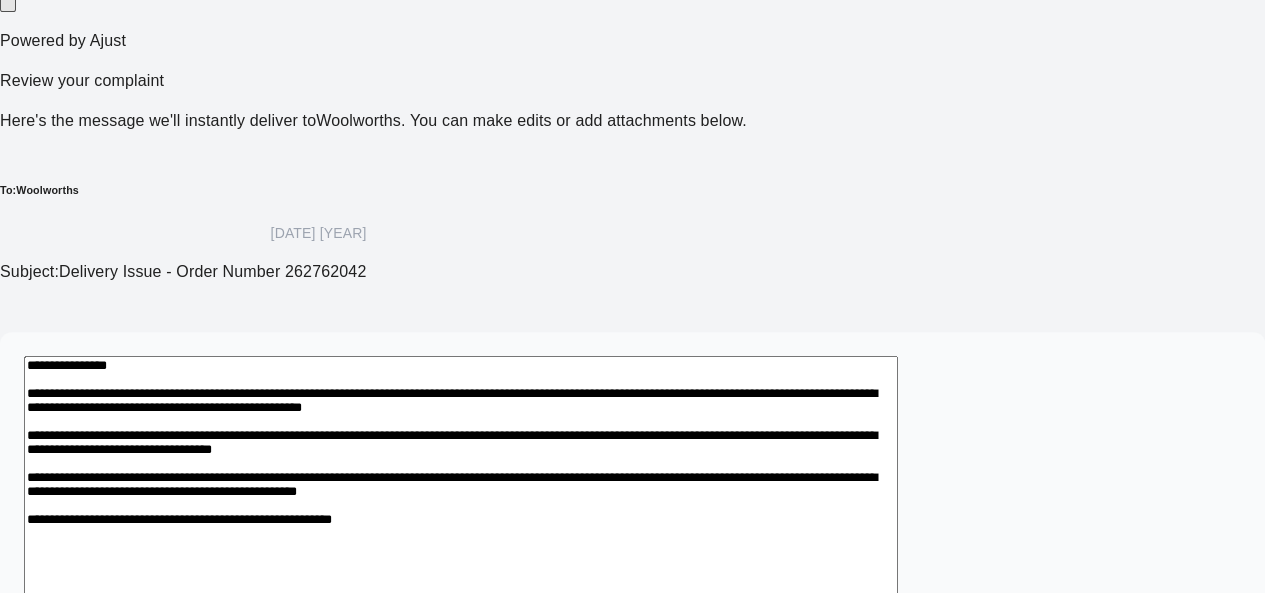 click 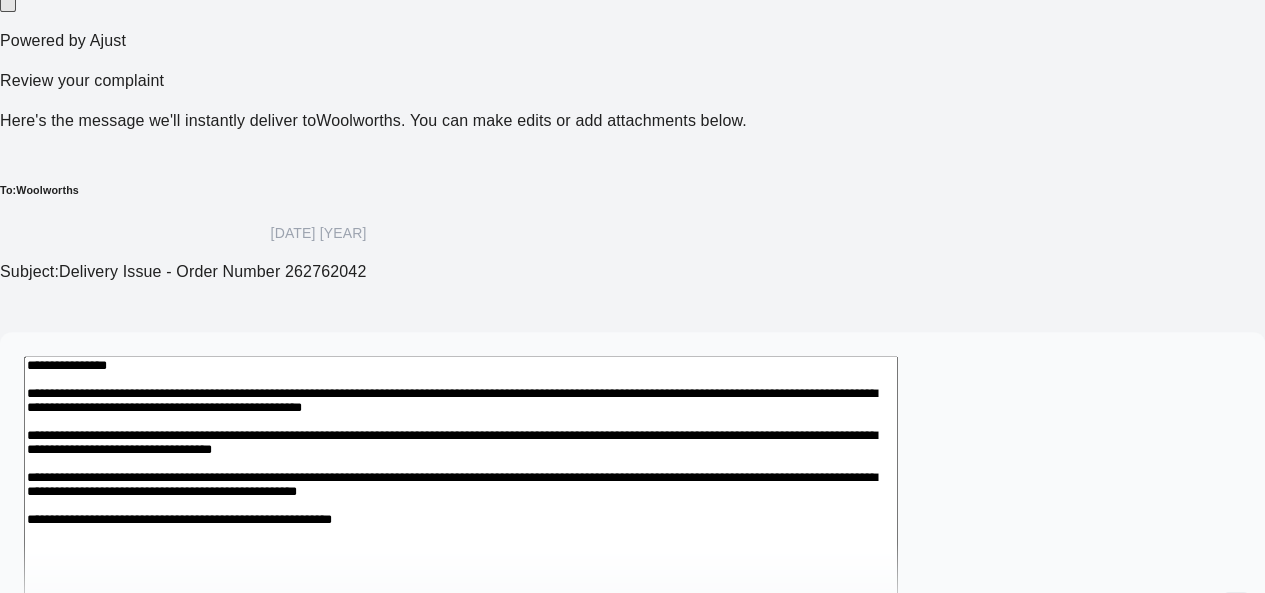 scroll, scrollTop: 323, scrollLeft: 0, axis: vertical 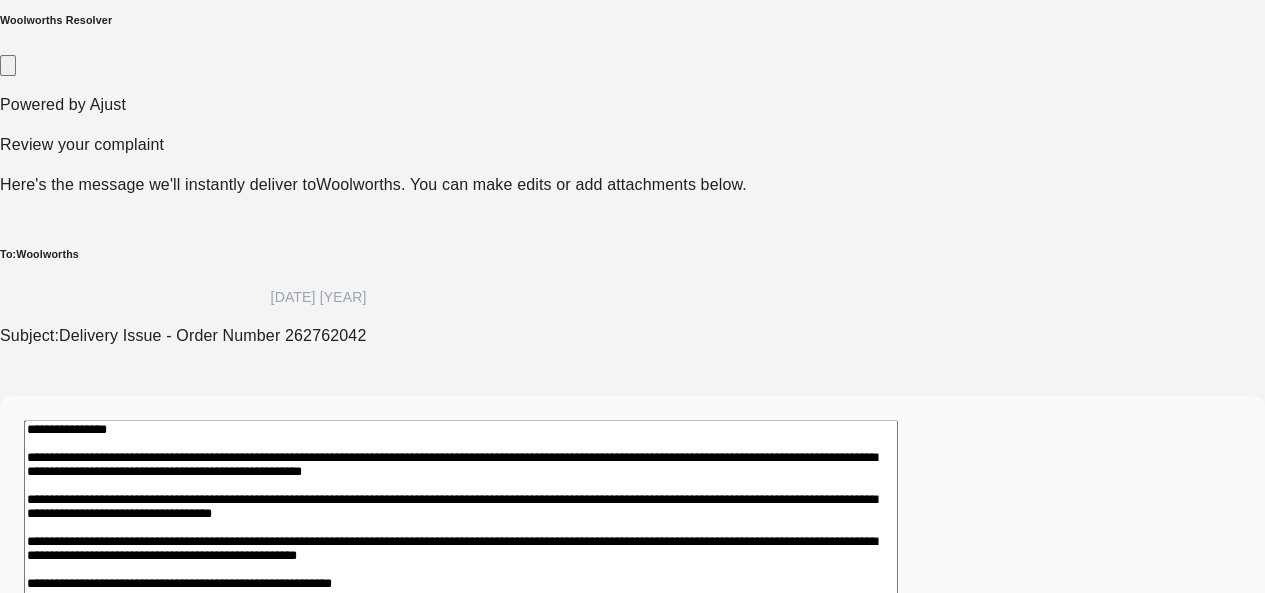 click on "**********" at bounding box center [632, 553] 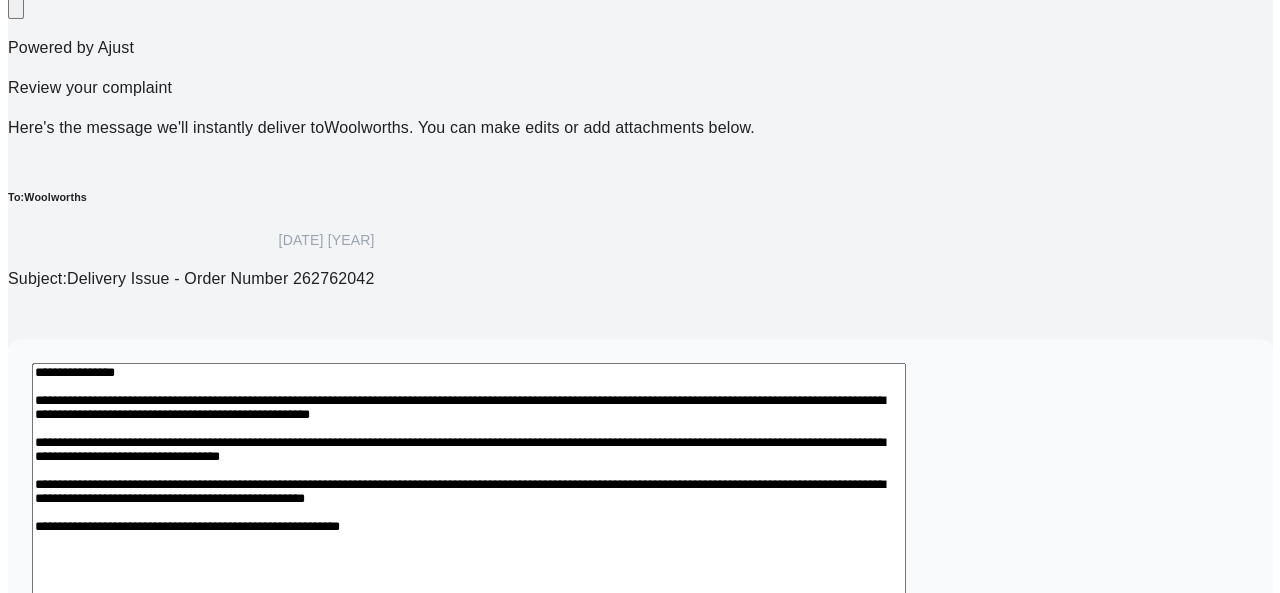 scroll, scrollTop: 387, scrollLeft: 0, axis: vertical 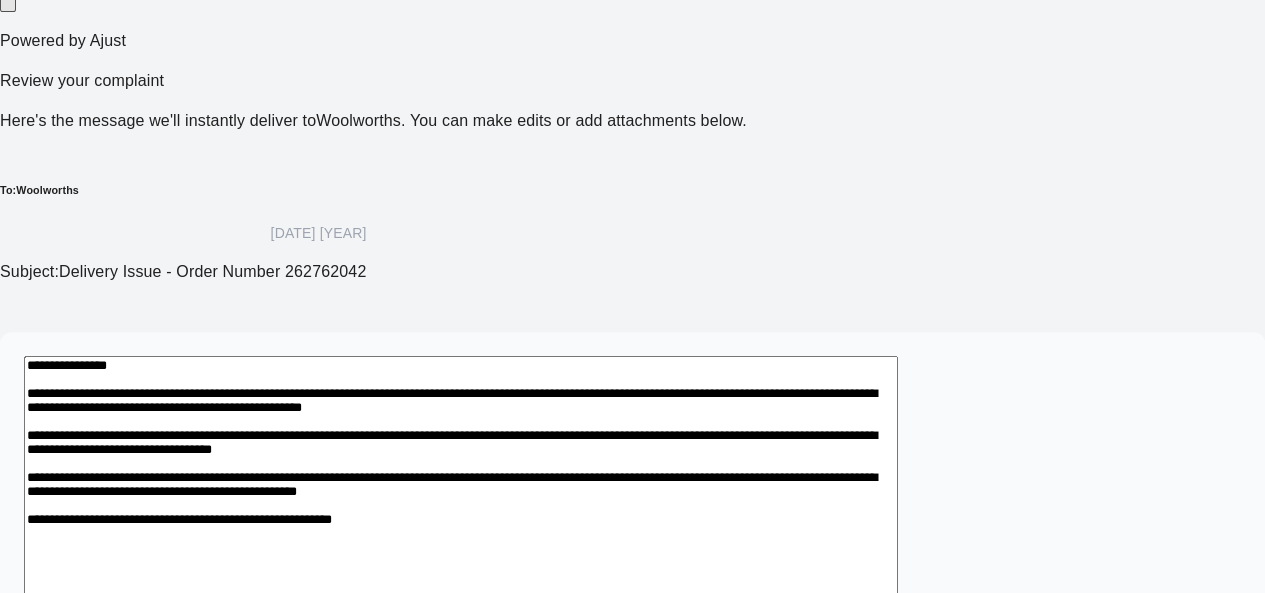 click on "Add Detail" at bounding box center [53, 756] 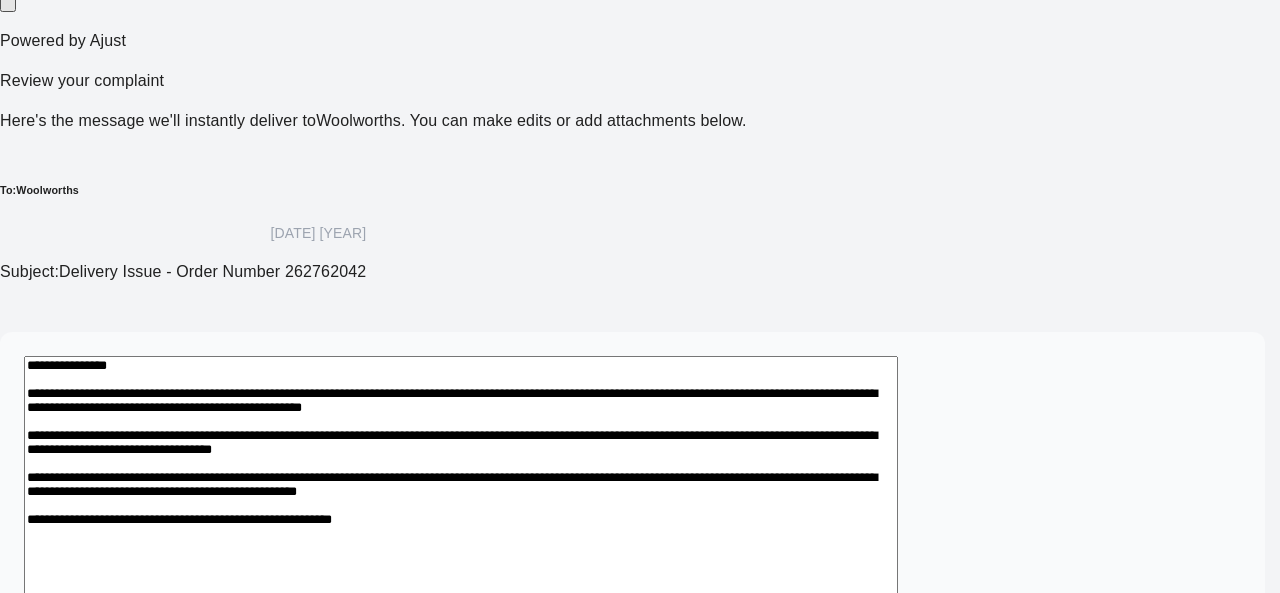 click at bounding box center [93, 927] 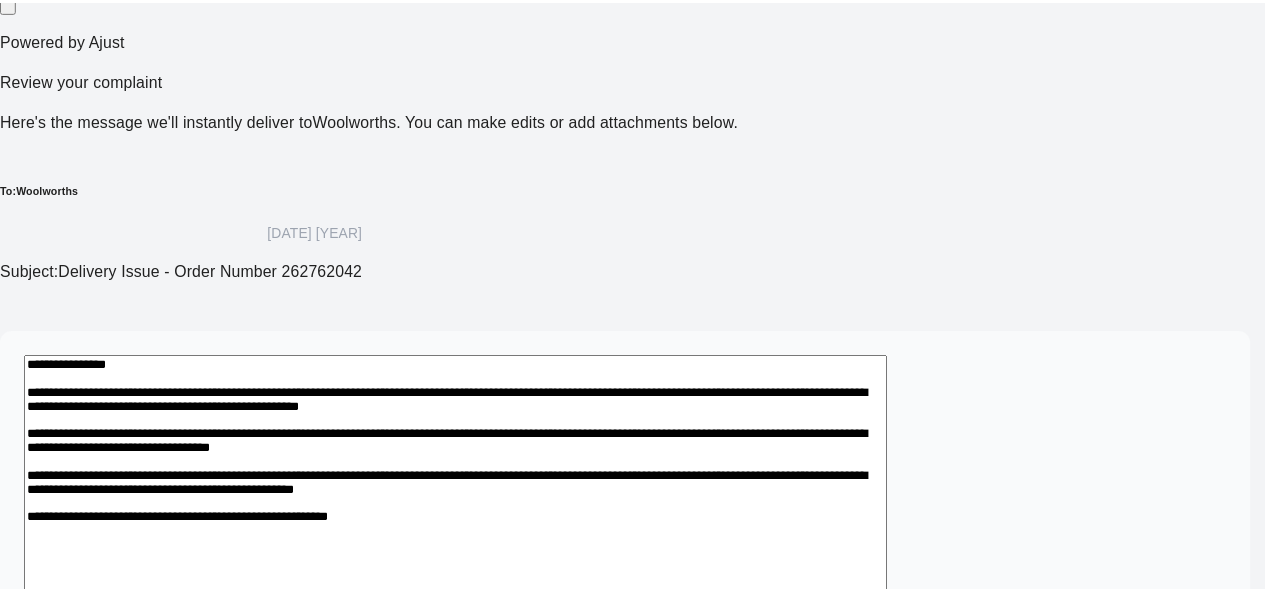 scroll, scrollTop: 20, scrollLeft: 0, axis: vertical 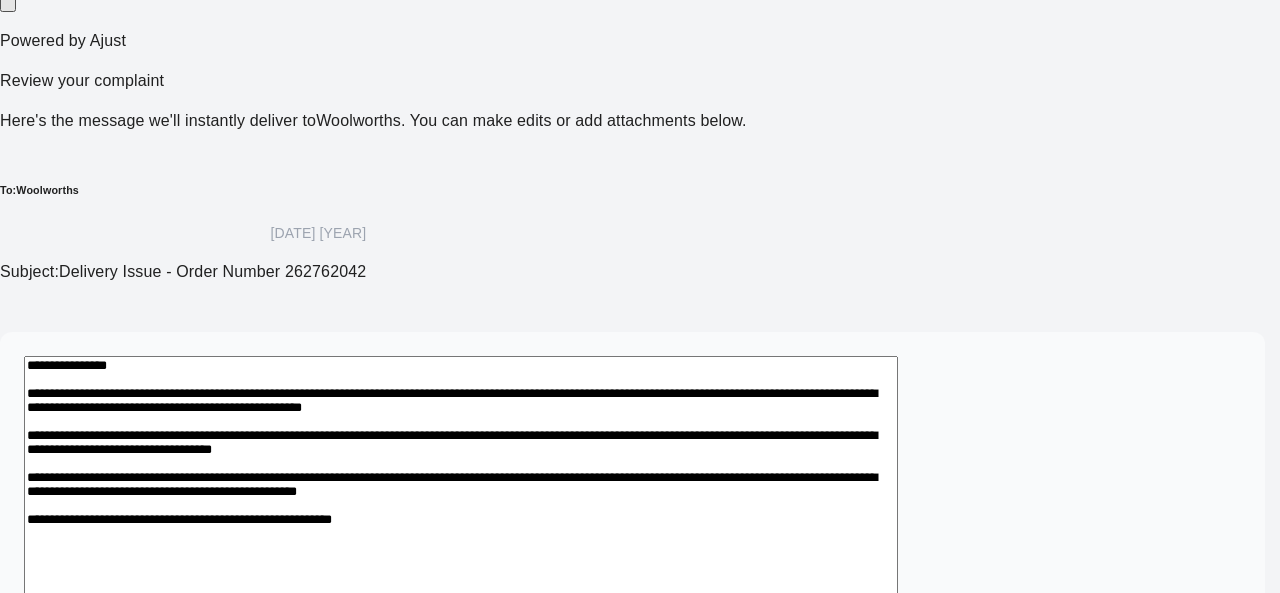 click on "**********" at bounding box center [250, 927] 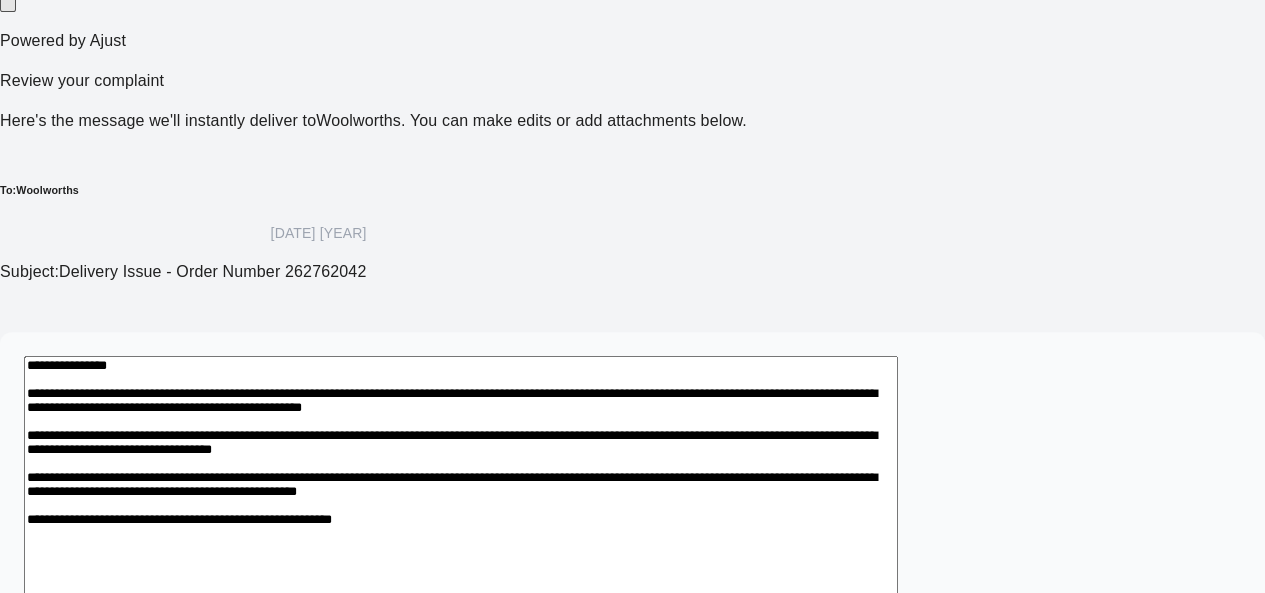 click on "**********" at bounding box center [461, 517] 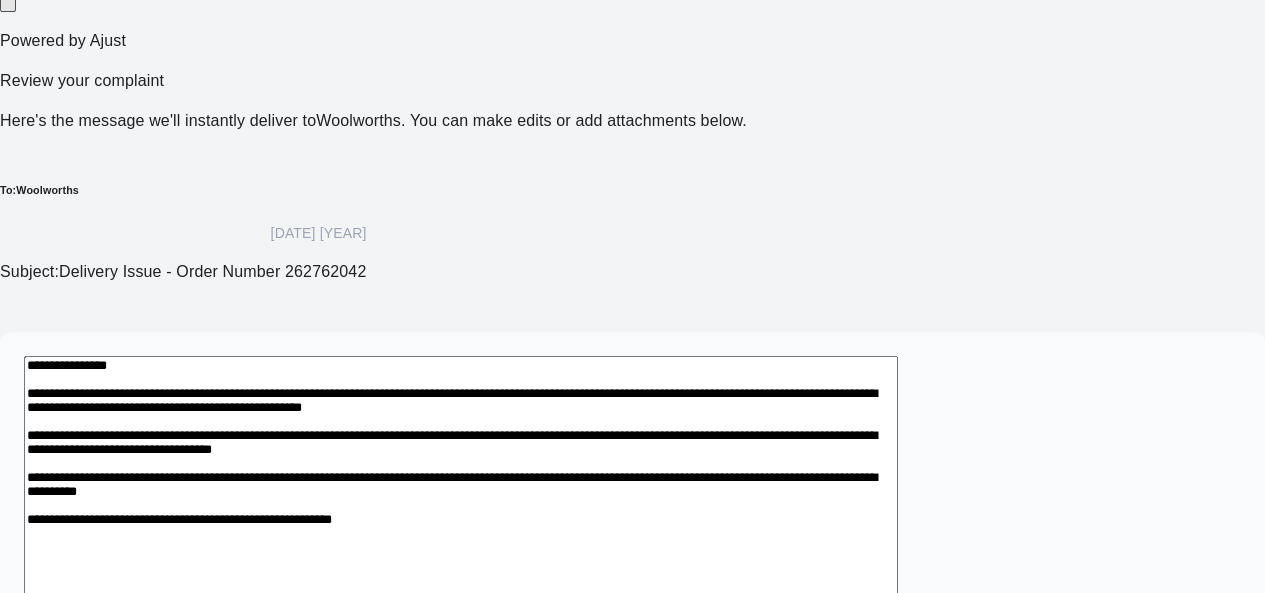 click on "**********" at bounding box center (461, 517) 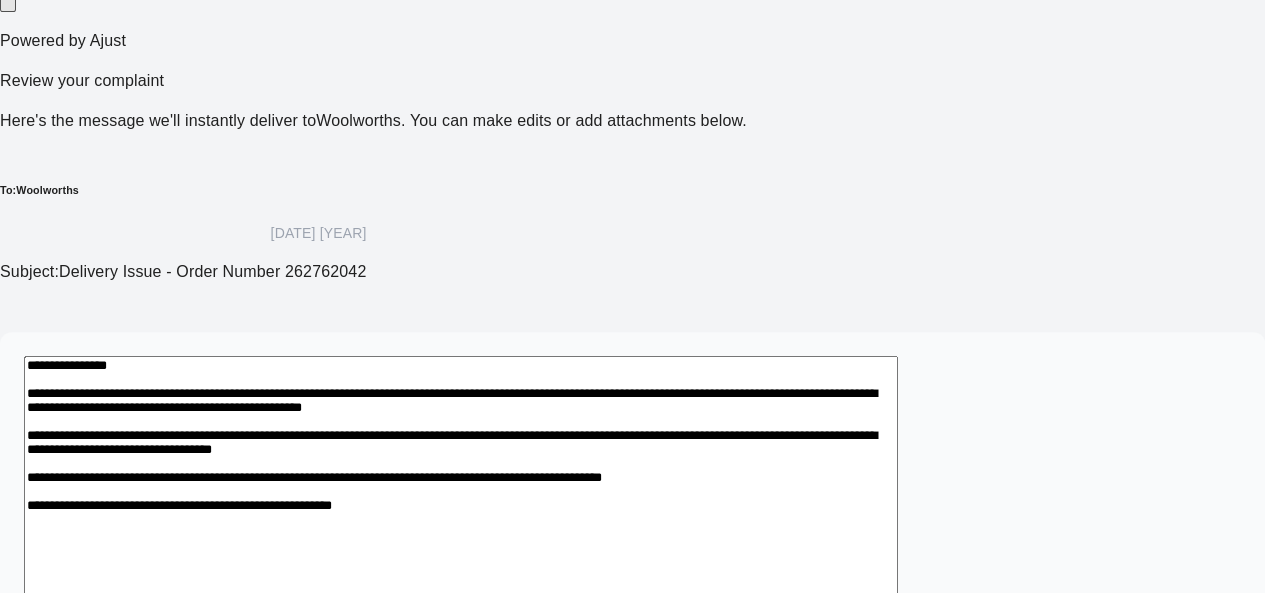 scroll, scrollTop: 364, scrollLeft: 0, axis: vertical 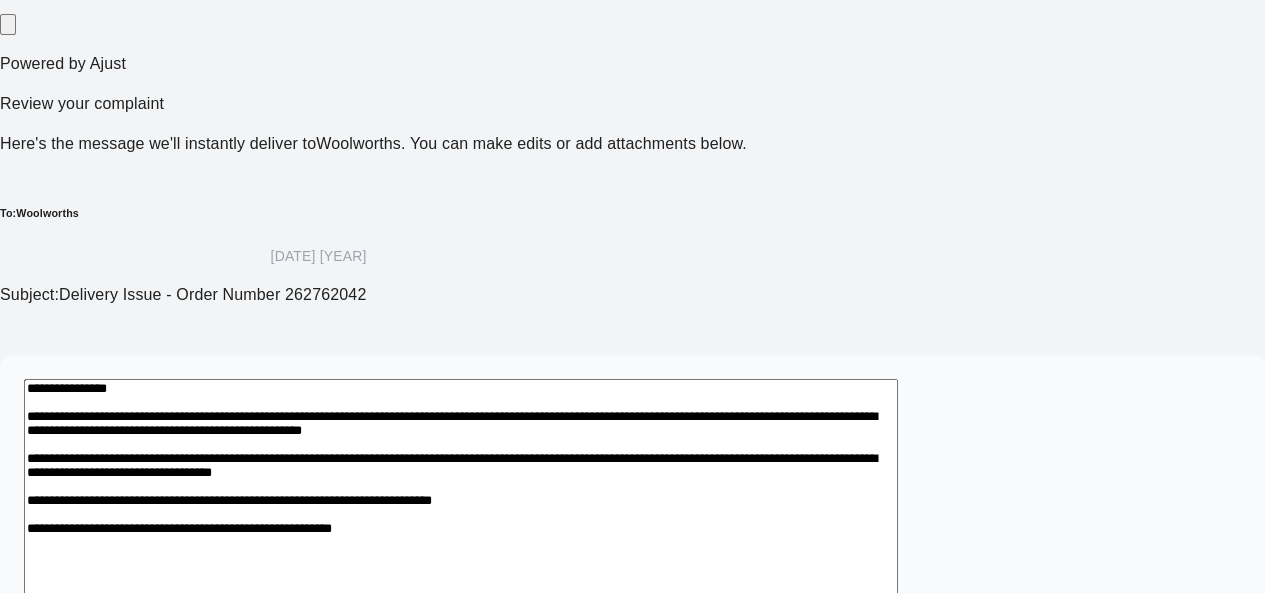 type on "**********" 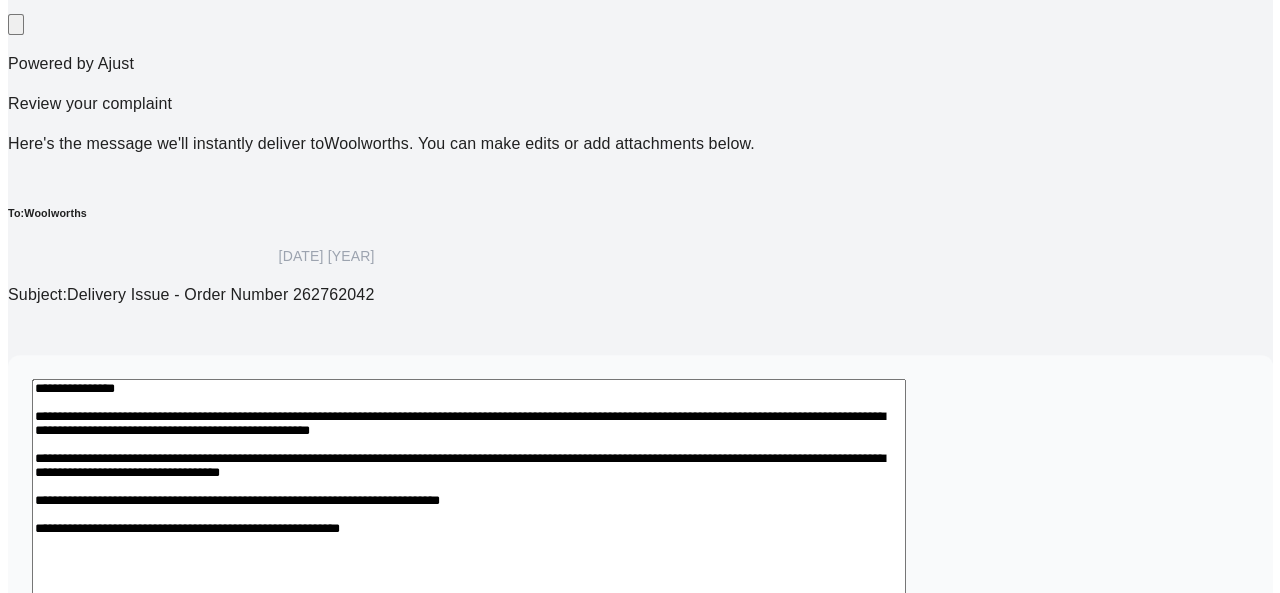scroll, scrollTop: 364, scrollLeft: 0, axis: vertical 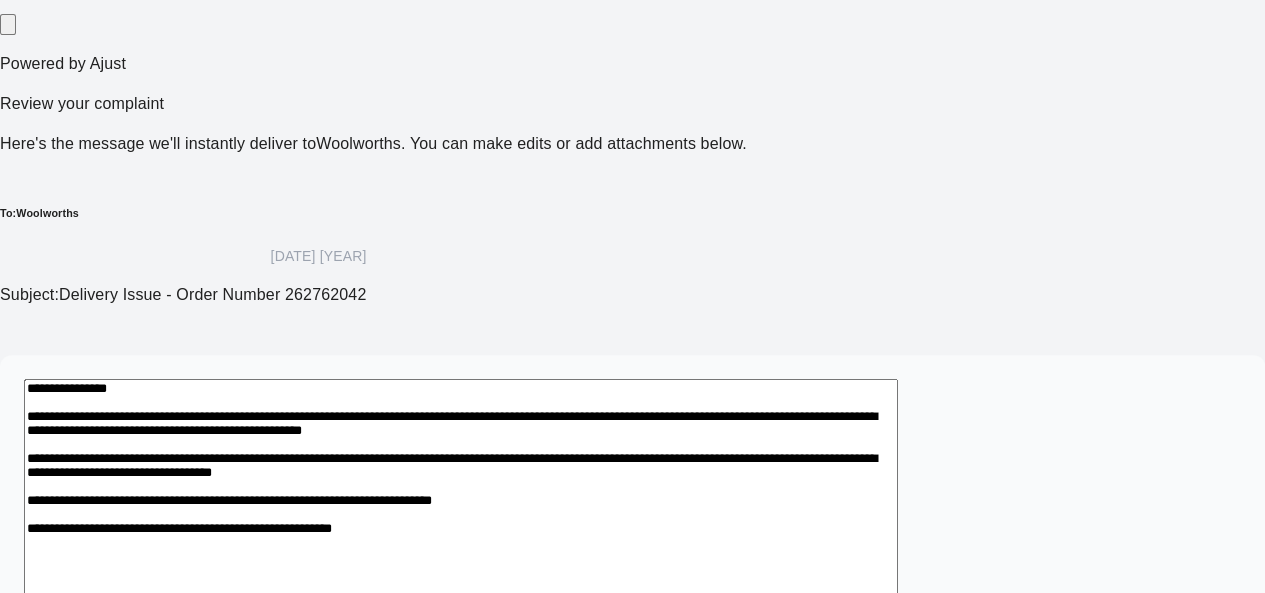 click on "Send Complaint Now" at bounding box center [82, 799] 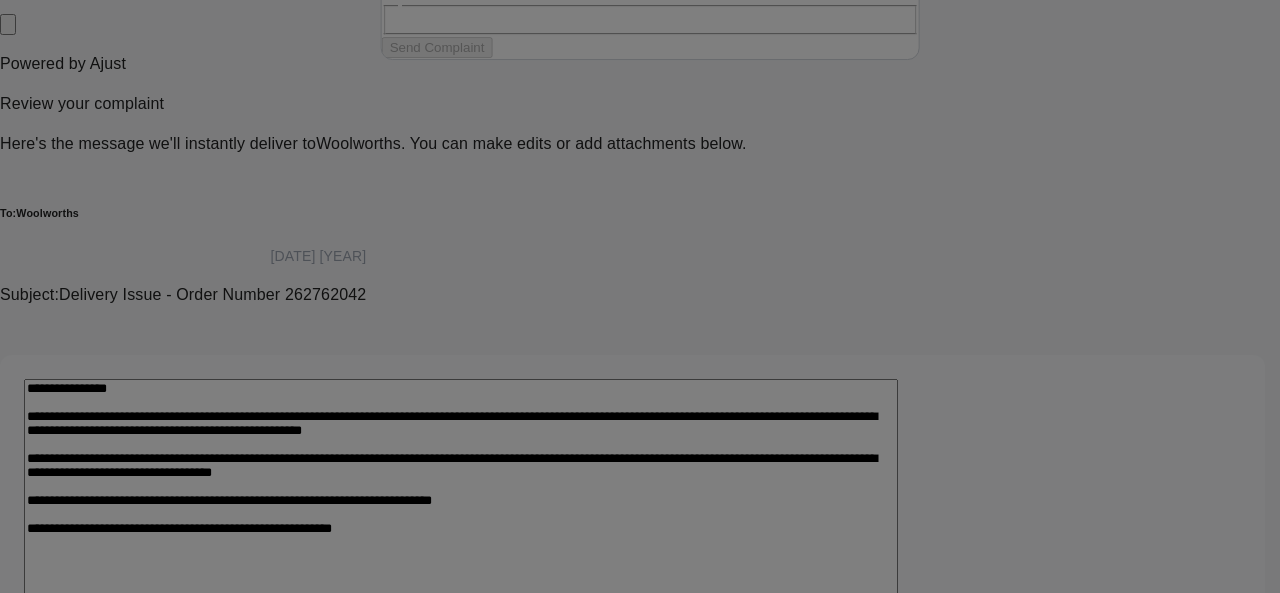 click at bounding box center [453, -16] 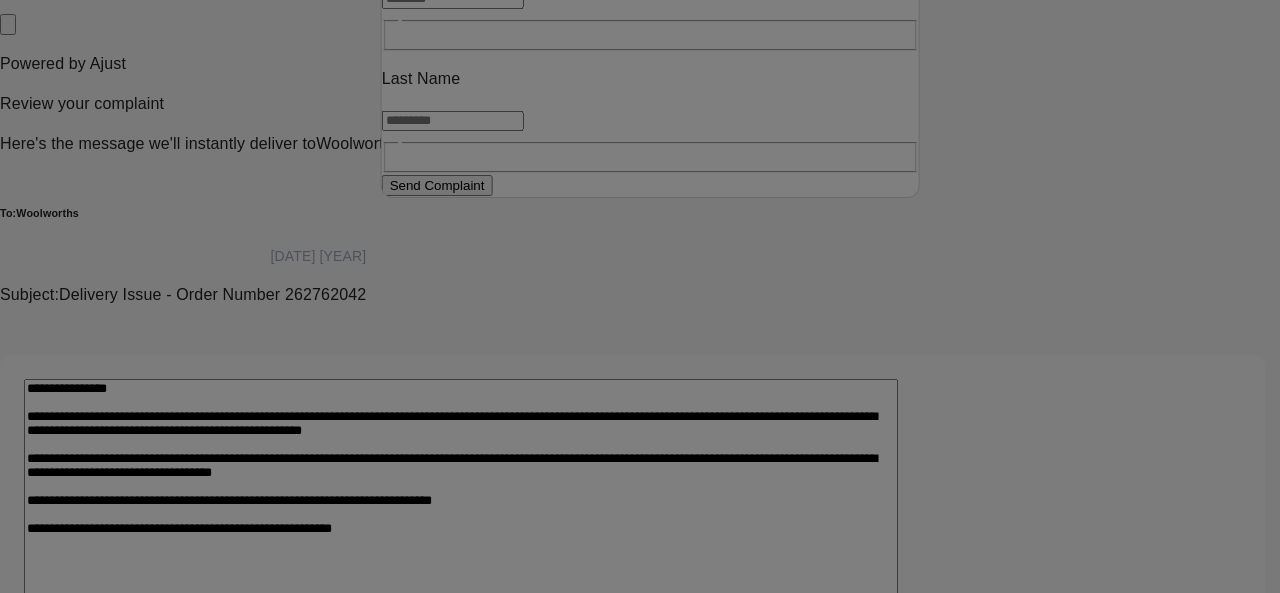 click at bounding box center (453, -1) 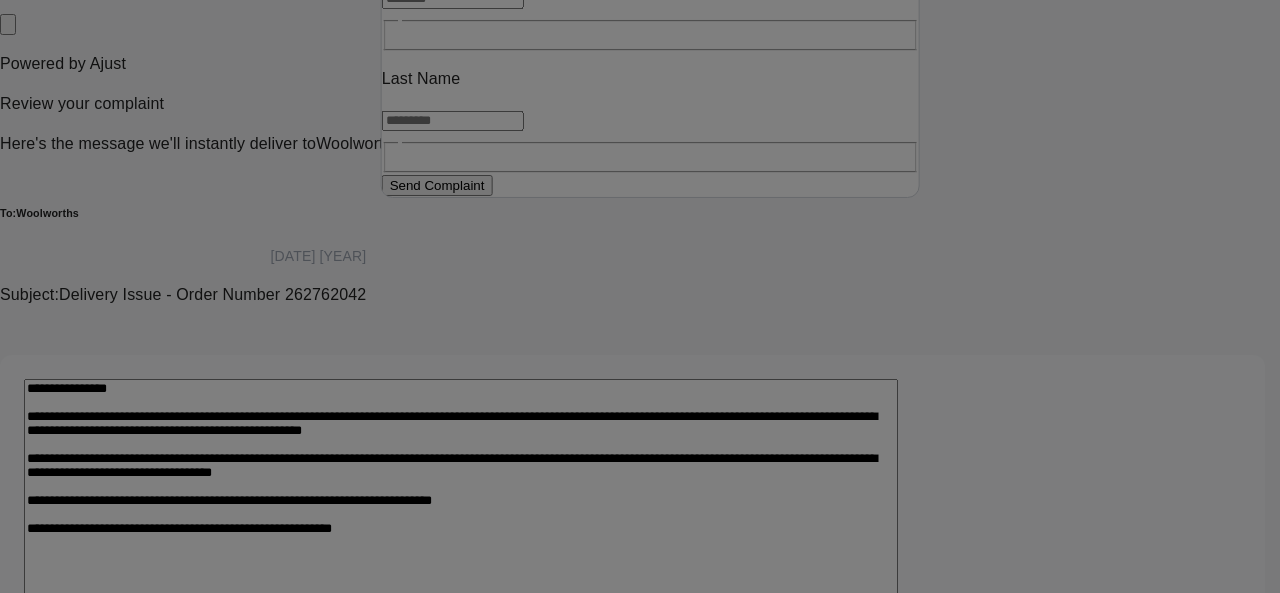 type on "*****" 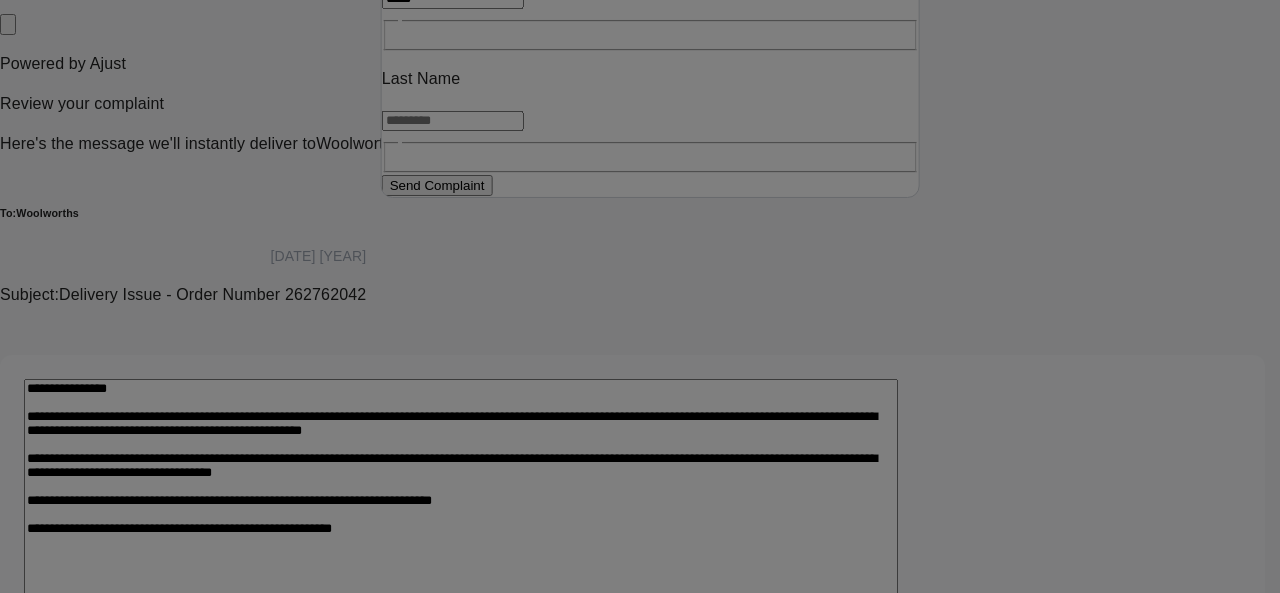 type on "**********" 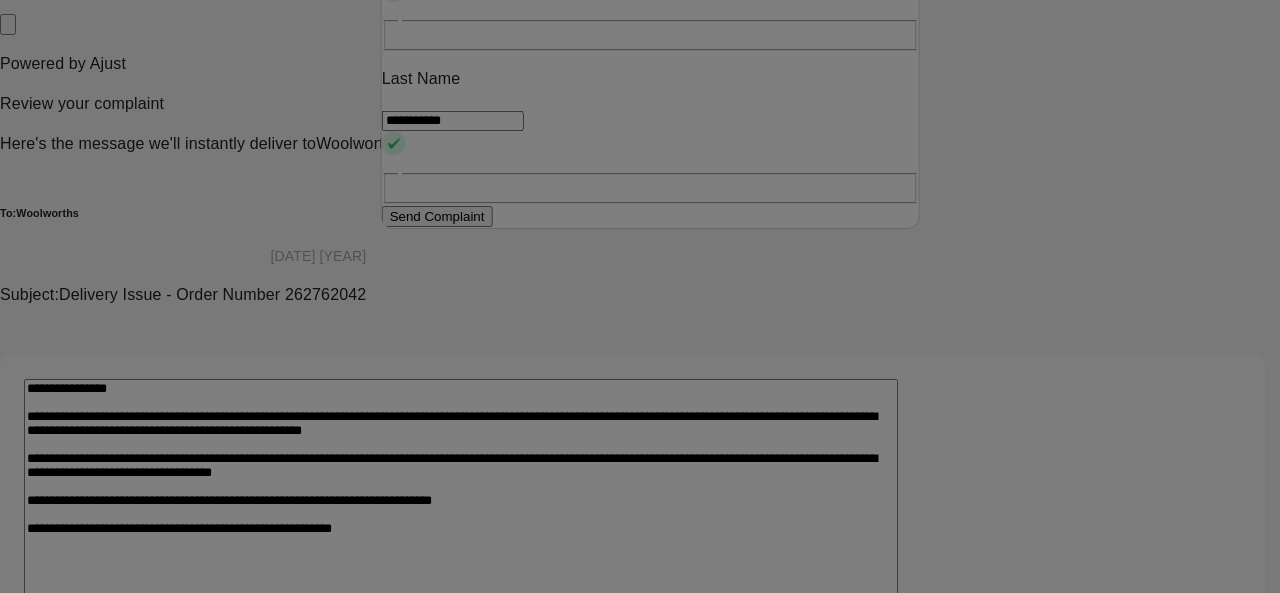 click on "Send Complaint" at bounding box center (437, 216) 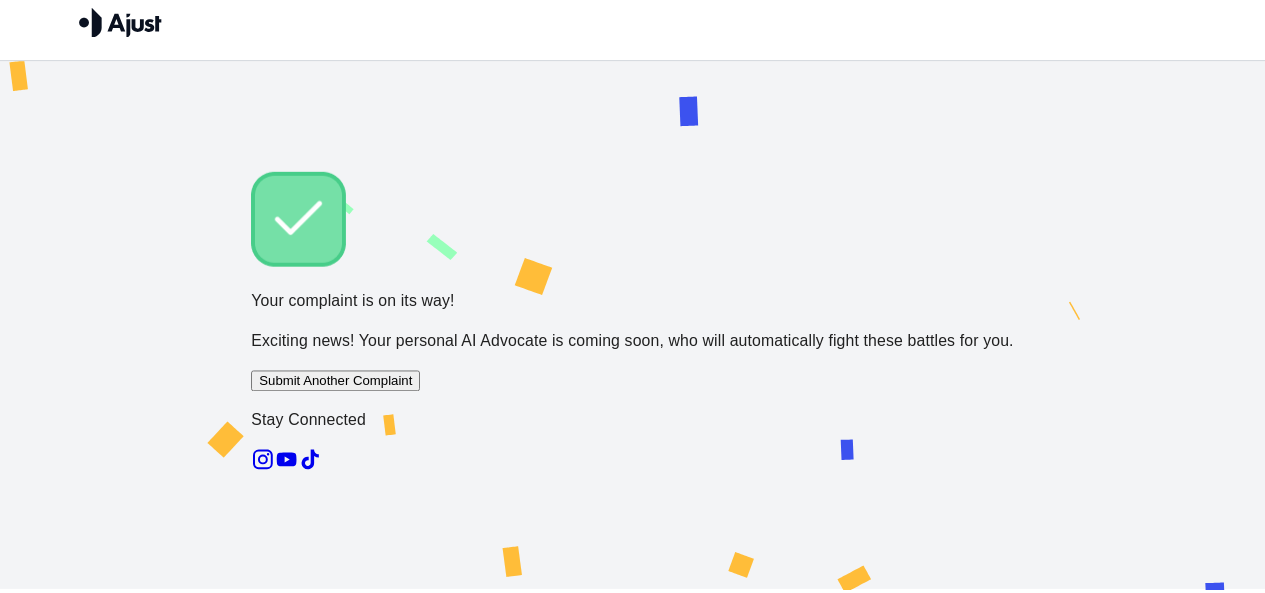scroll, scrollTop: 14, scrollLeft: 0, axis: vertical 